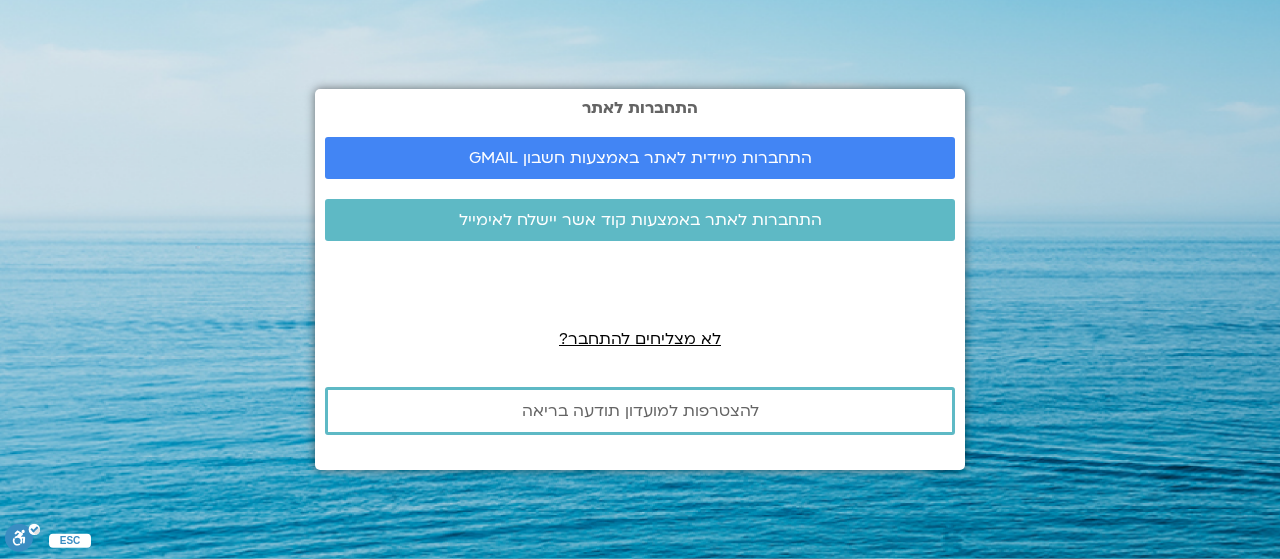 scroll, scrollTop: 0, scrollLeft: 0, axis: both 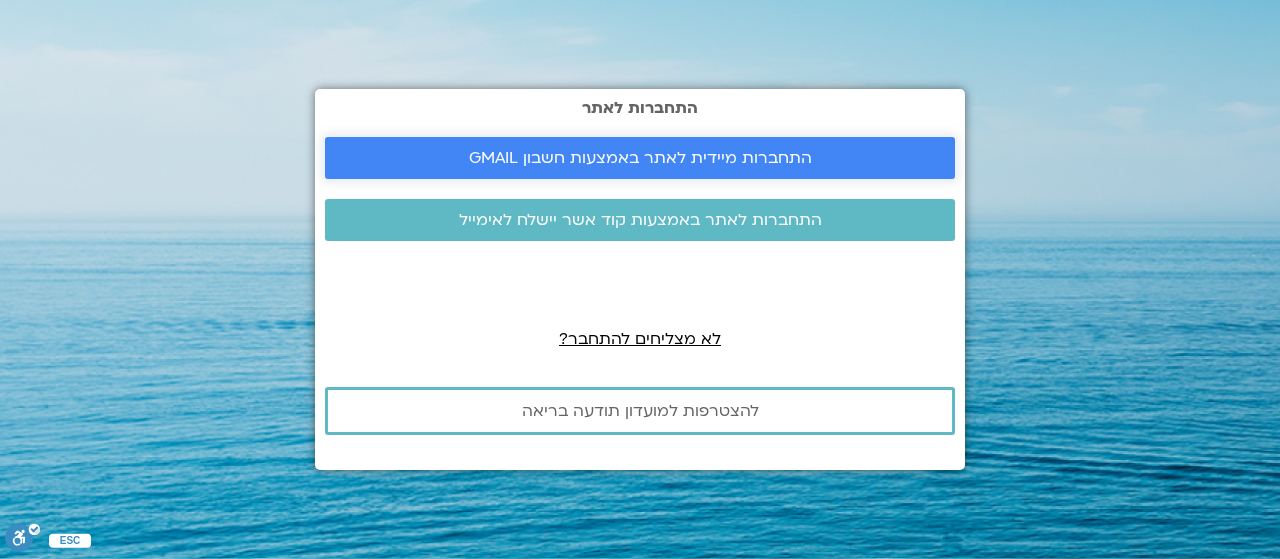 click on "התחברות מיידית לאתר באמצעות חשבון GMAIL" at bounding box center (640, 158) 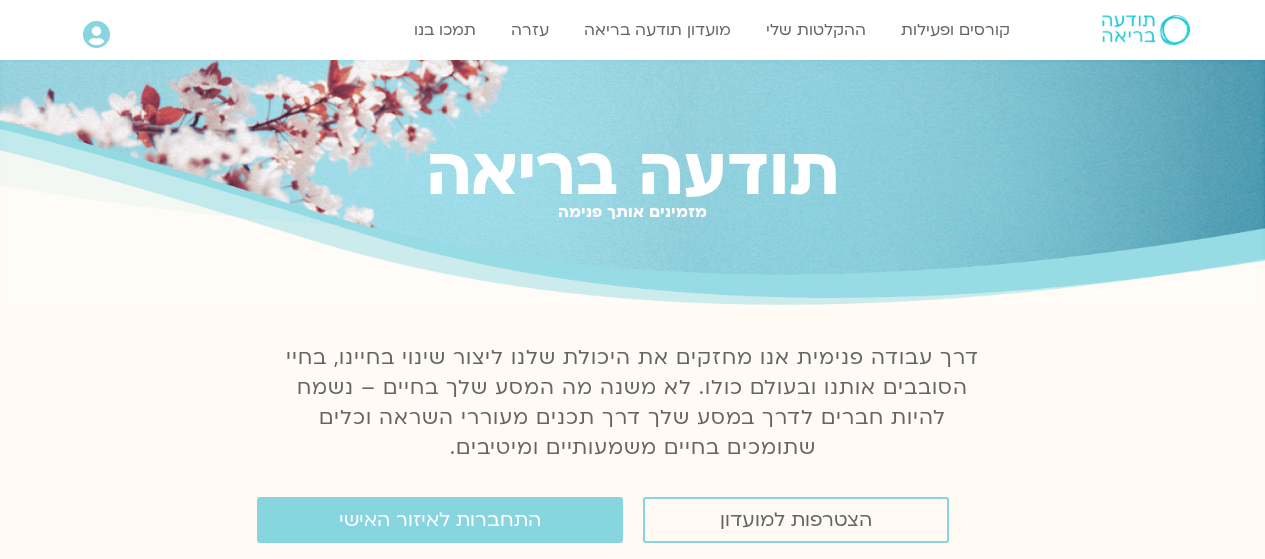 scroll, scrollTop: 0, scrollLeft: 0, axis: both 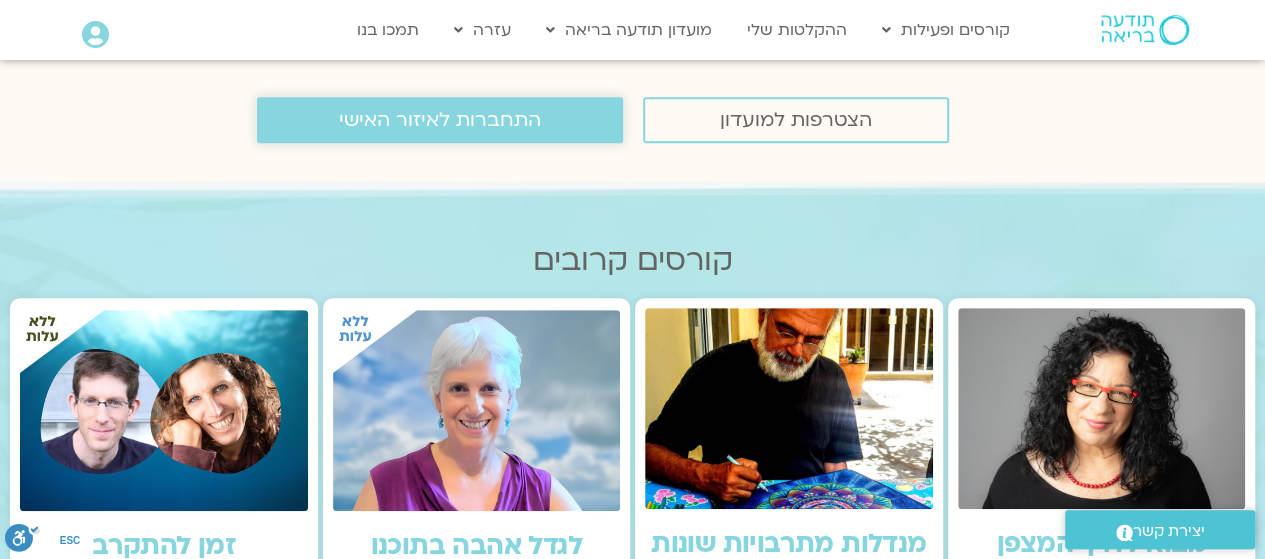 click on "התחברות לאיזור האישי" at bounding box center (440, 120) 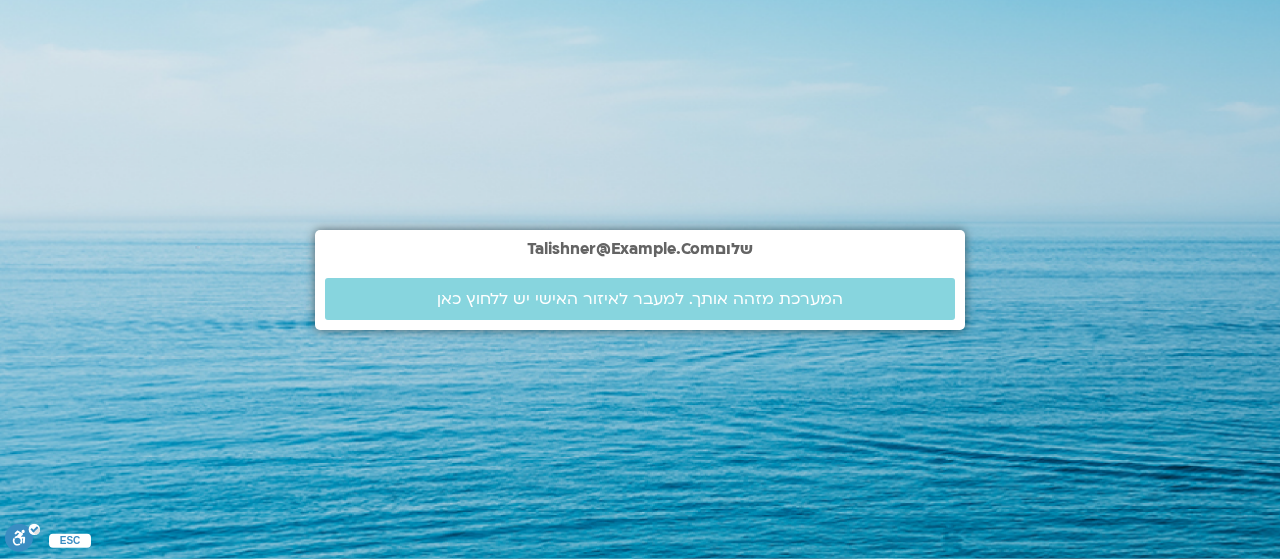scroll, scrollTop: 0, scrollLeft: 0, axis: both 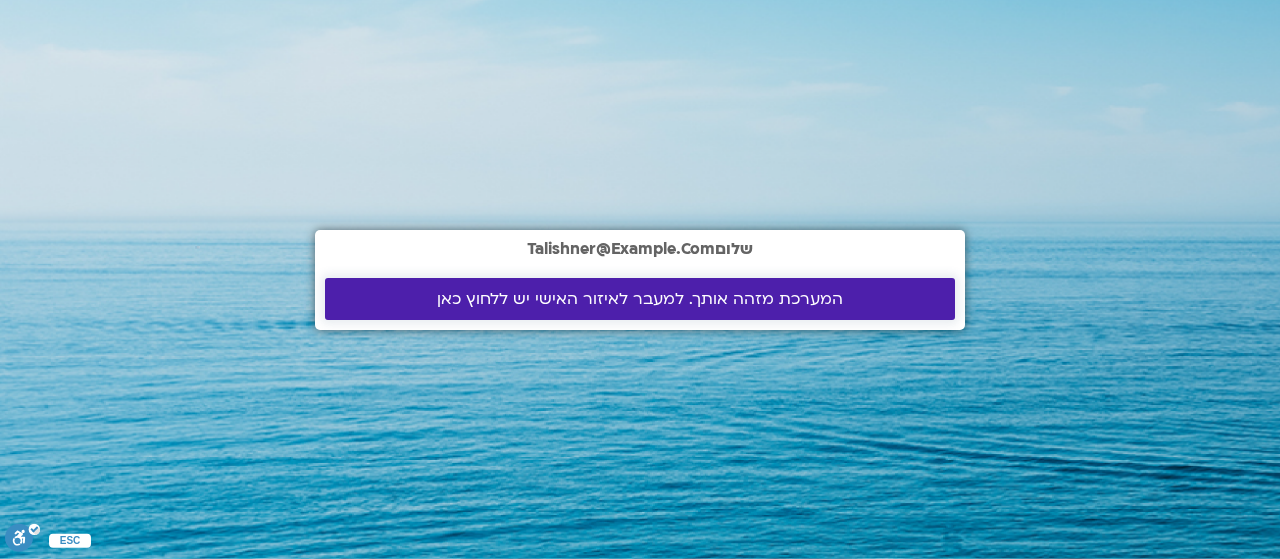 click on "המערכת מזהה אותך. למעבר לאיזור האישי יש ללחוץ כאן" at bounding box center [640, 299] 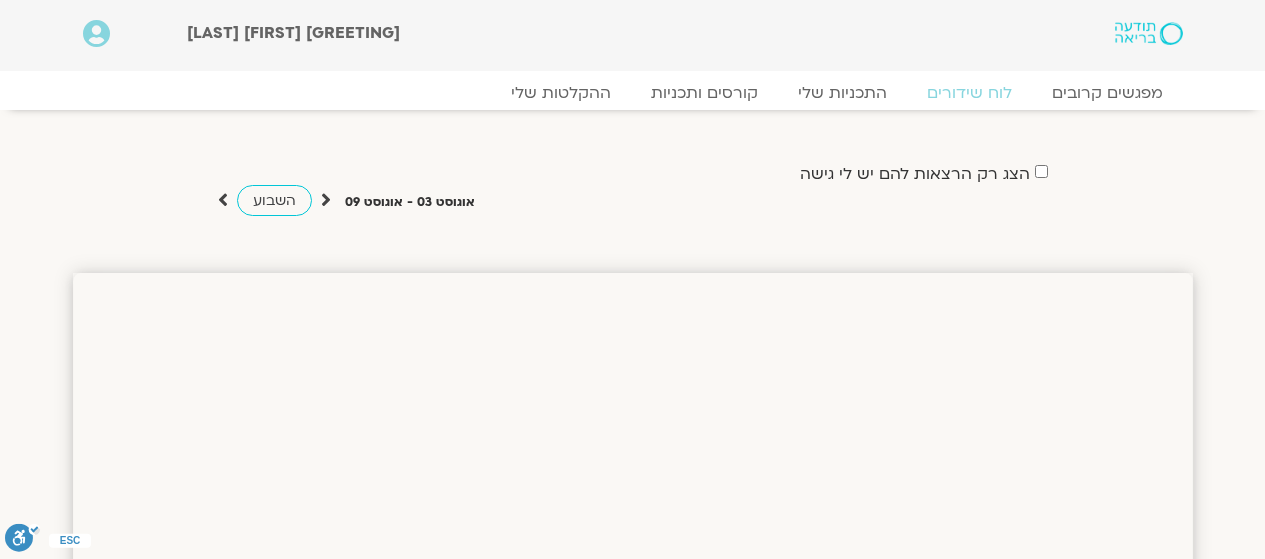 scroll, scrollTop: 0, scrollLeft: 0, axis: both 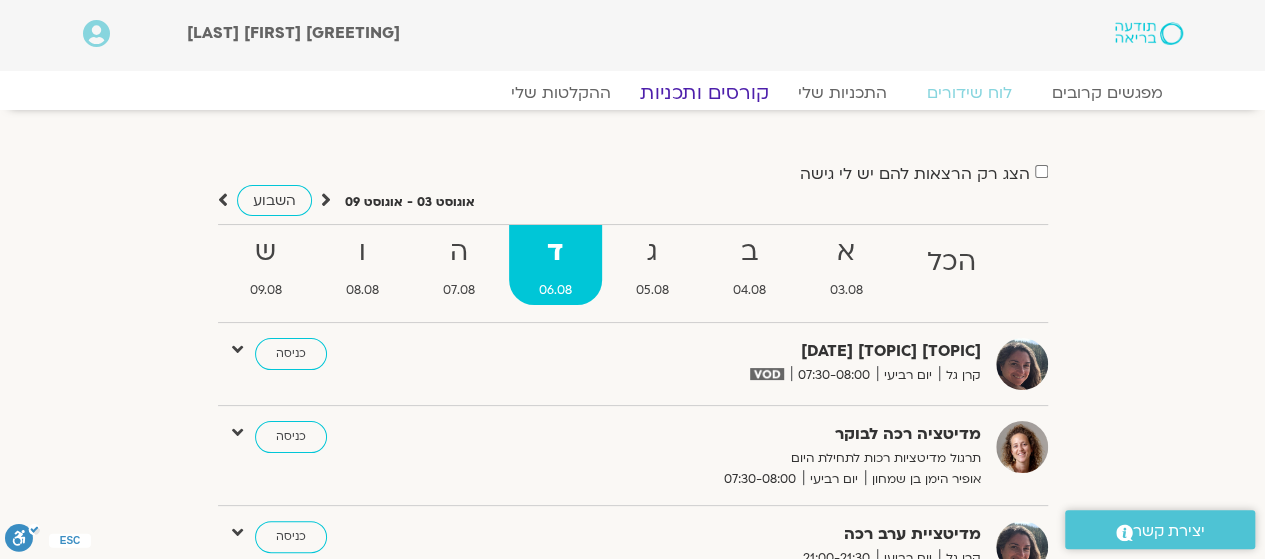 click on "קורסים ותכניות" 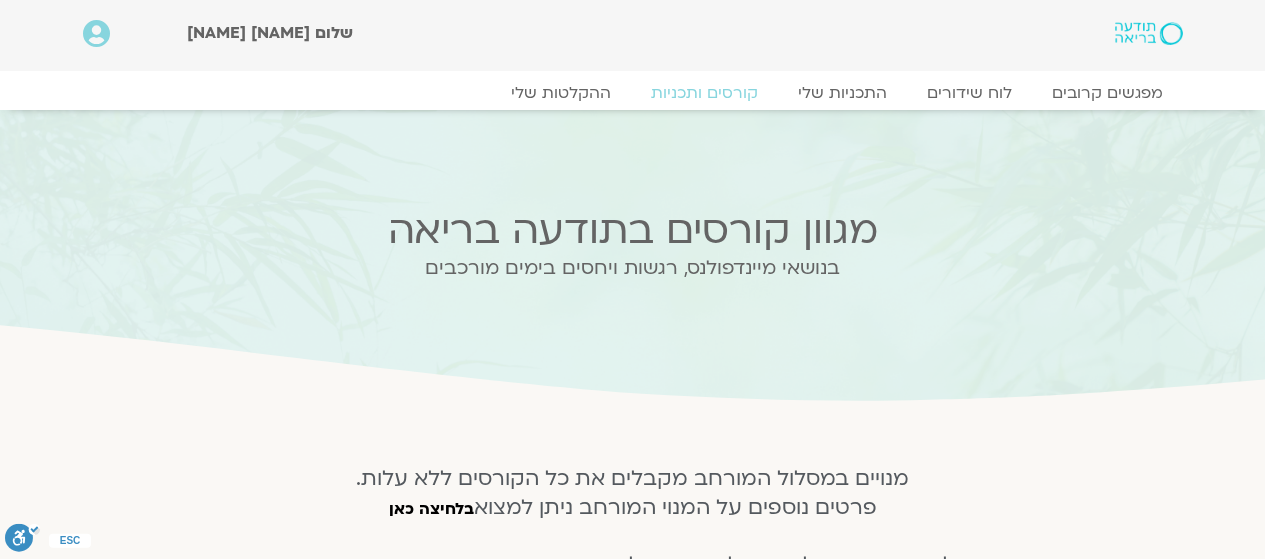 scroll, scrollTop: 0, scrollLeft: 0, axis: both 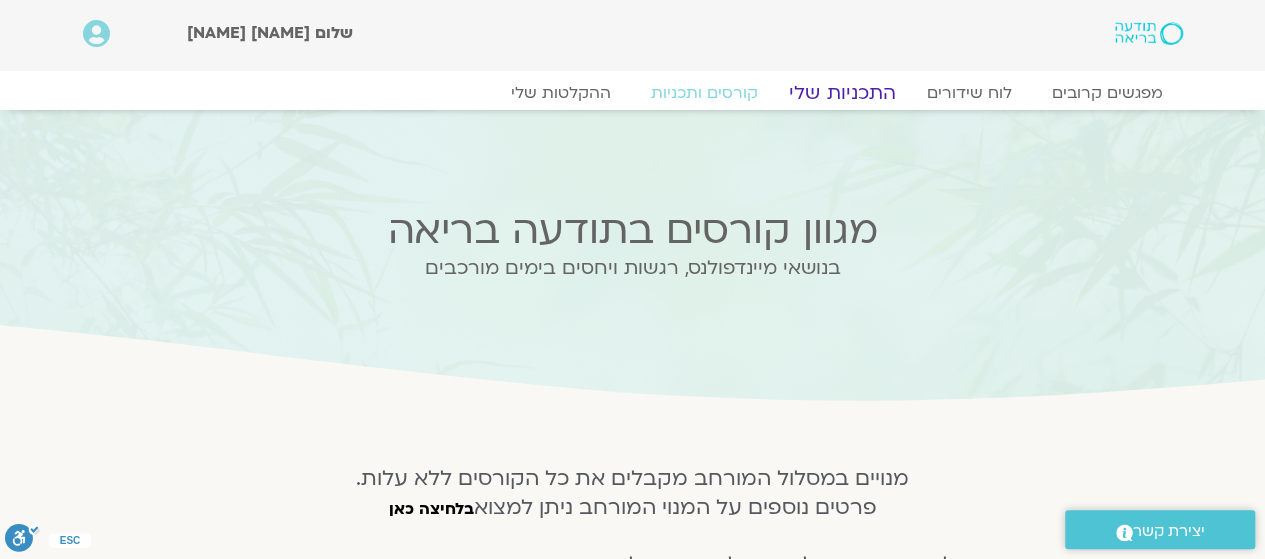 click on "התכניות שלי" 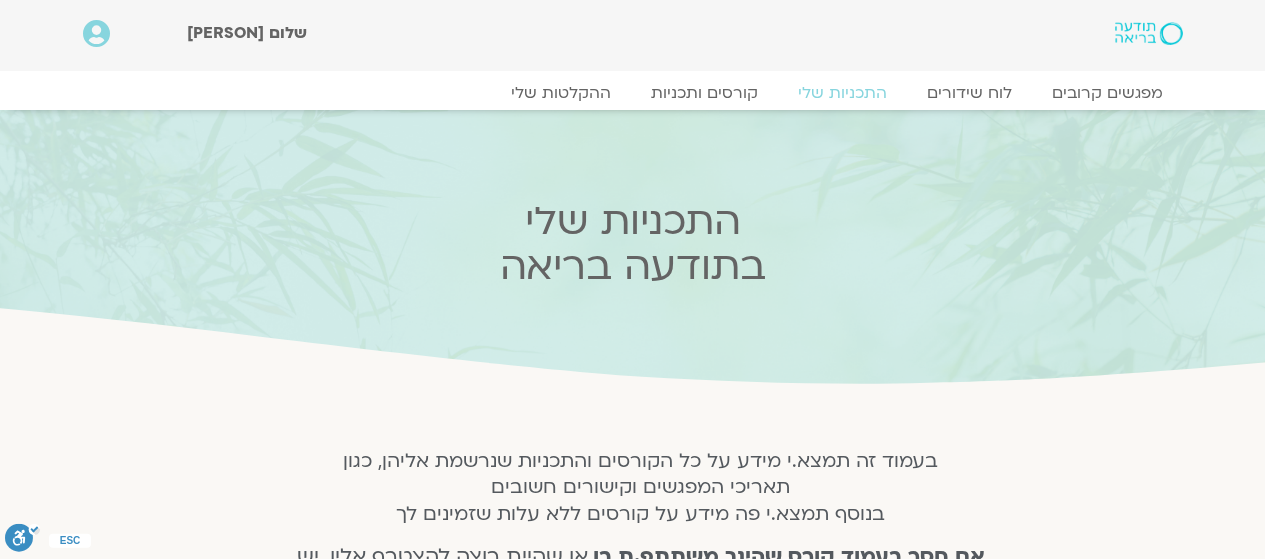 scroll, scrollTop: 0, scrollLeft: 0, axis: both 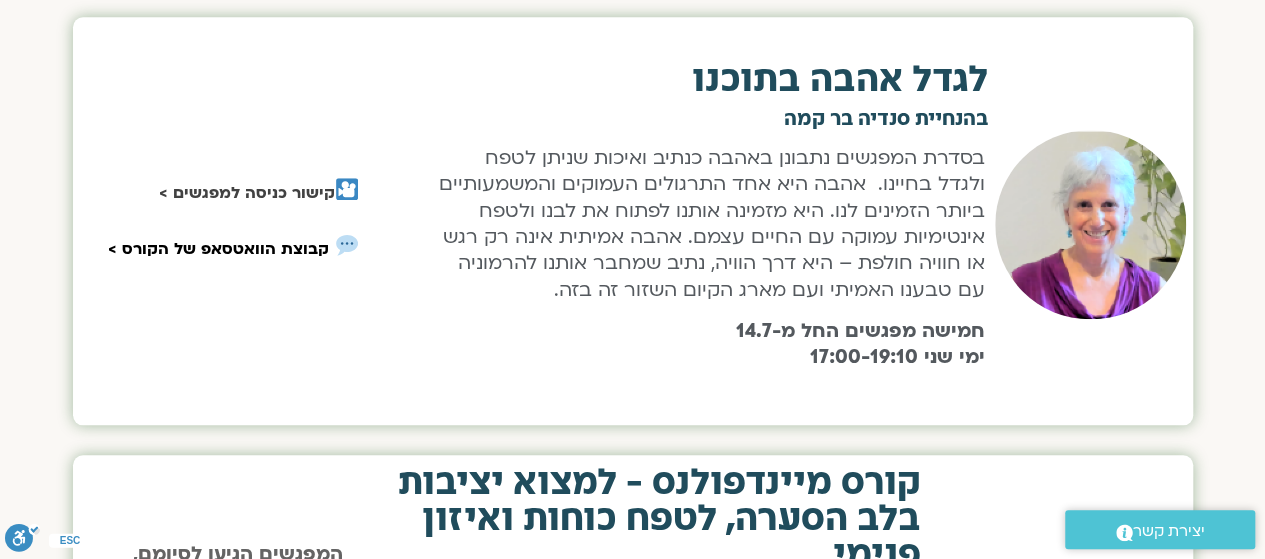 click on "קישור כניסה למפגשים >" at bounding box center (247, 192) 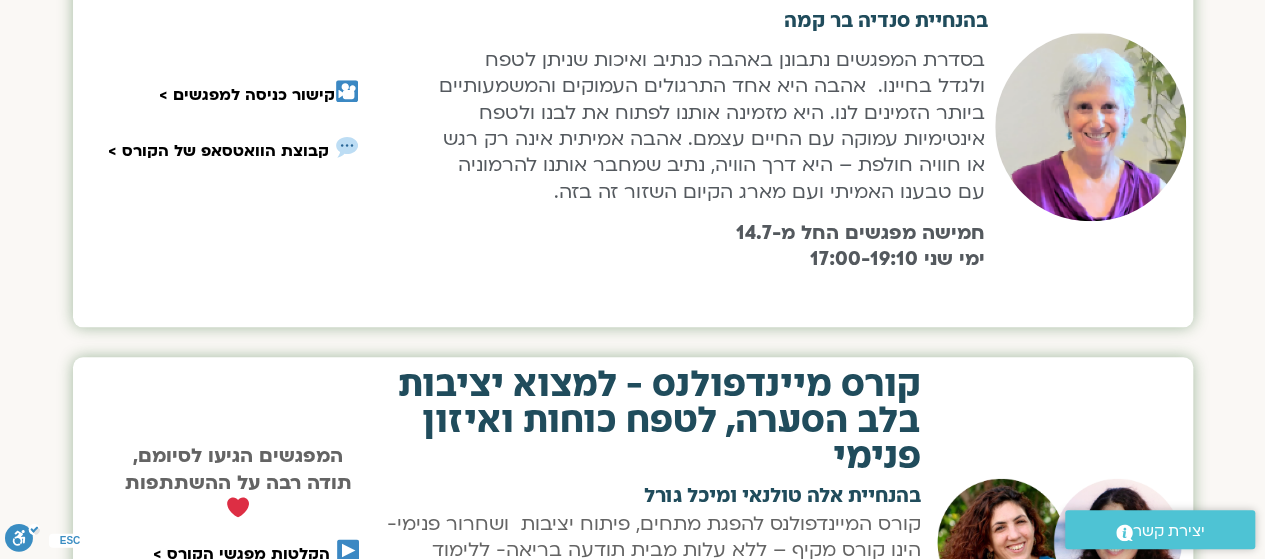 scroll, scrollTop: 1012, scrollLeft: 0, axis: vertical 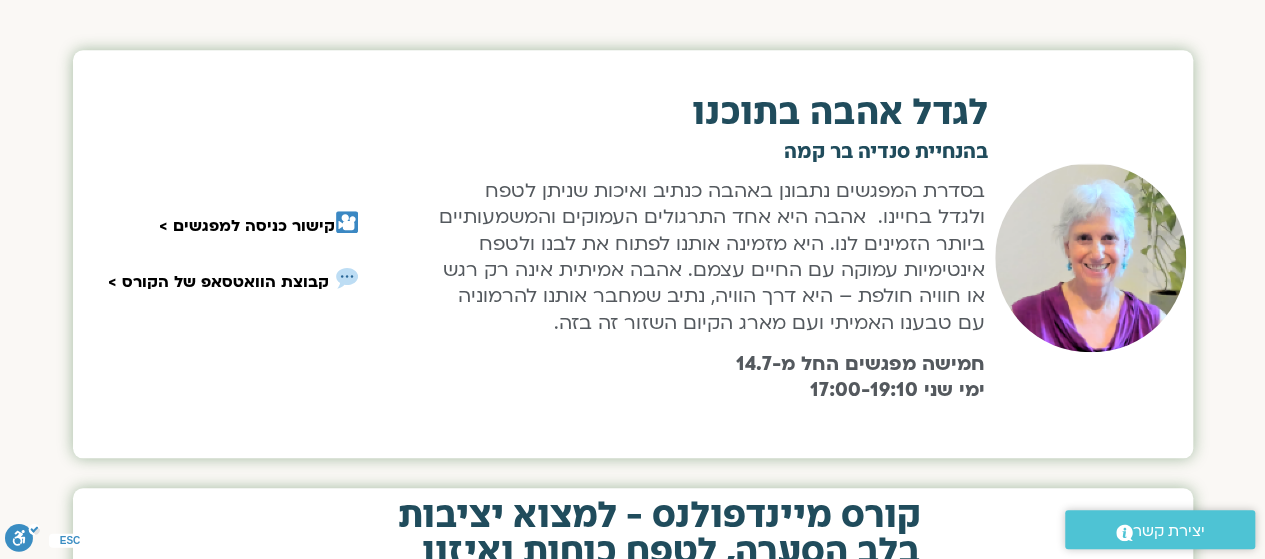 click at bounding box center (1090, 257) 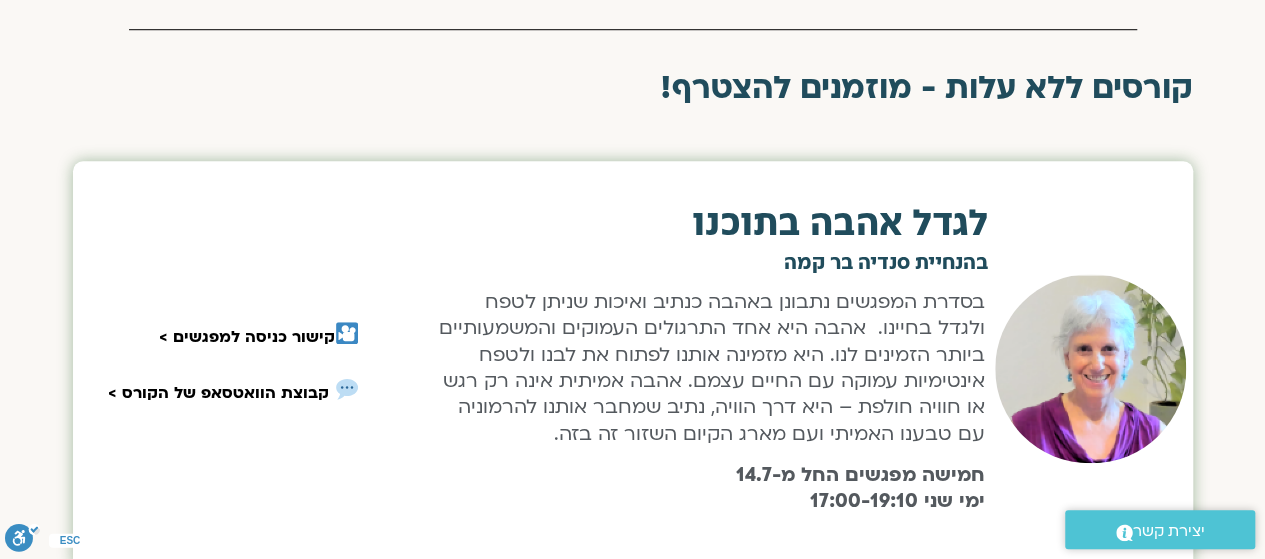 scroll, scrollTop: 838, scrollLeft: 0, axis: vertical 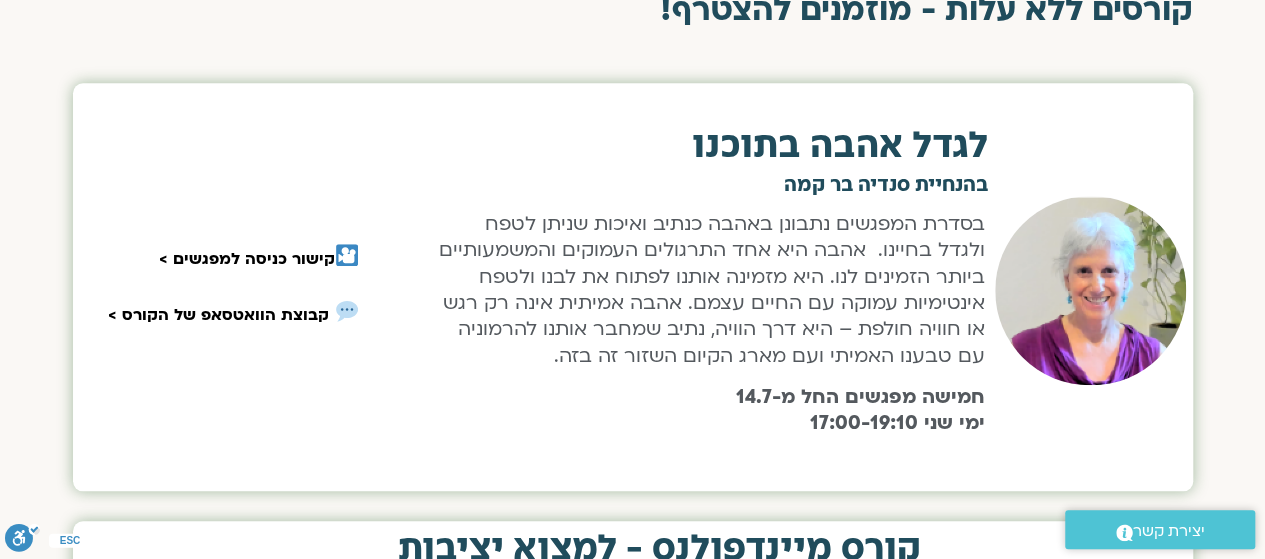 drag, startPoint x: 1241, startPoint y: 199, endPoint x: 1228, endPoint y: 140, distance: 60.41523 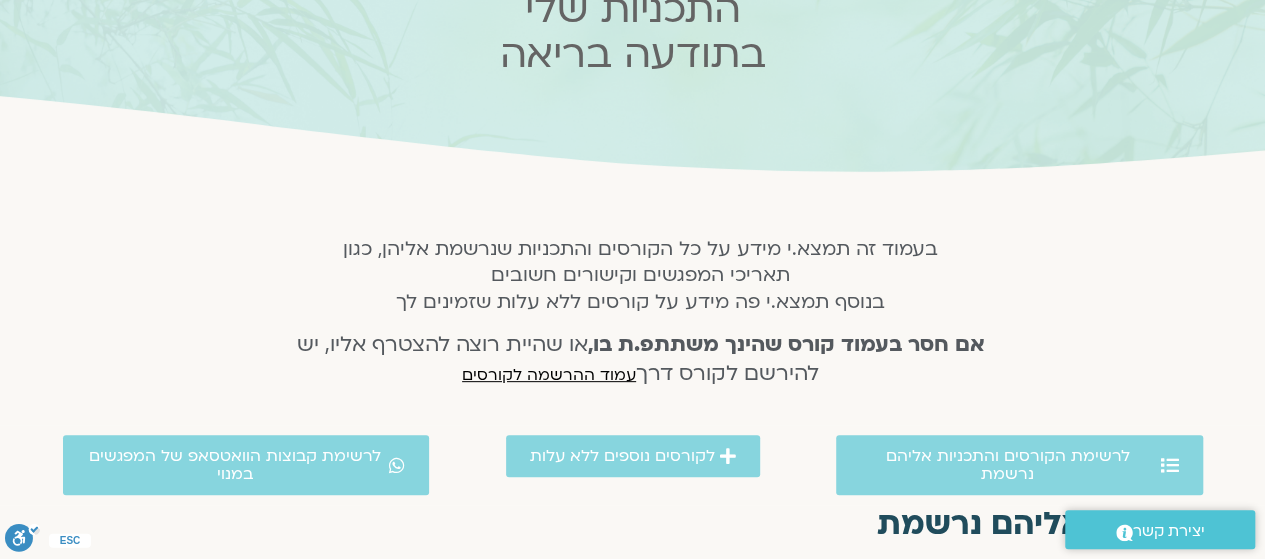 scroll, scrollTop: 28, scrollLeft: 0, axis: vertical 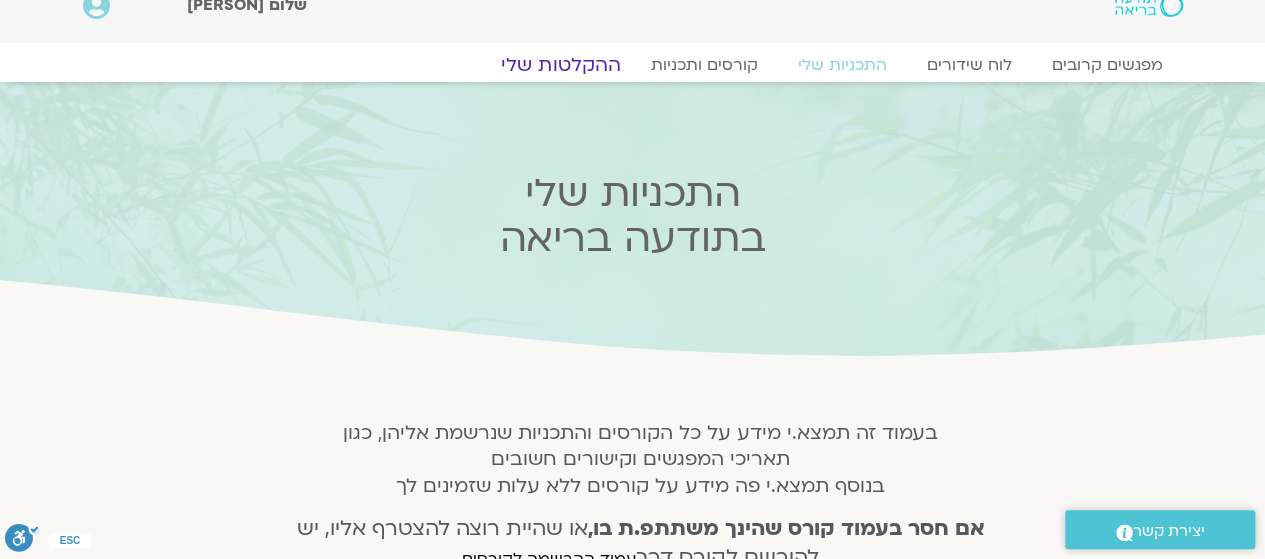 click on "ההקלטות שלי" 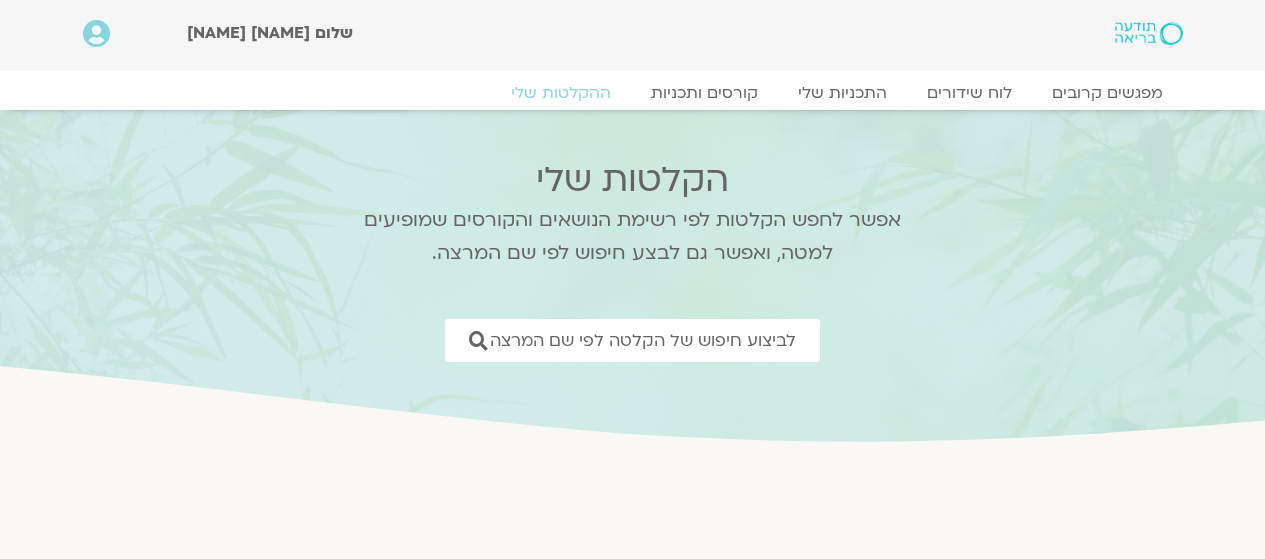 scroll, scrollTop: 0, scrollLeft: 0, axis: both 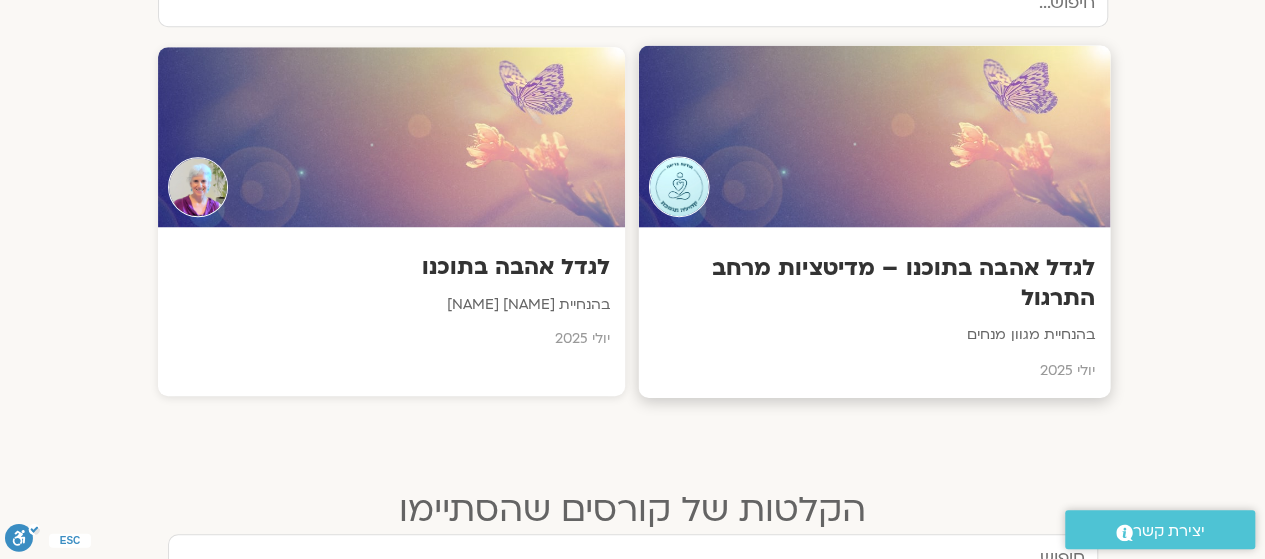 click at bounding box center (874, 137) 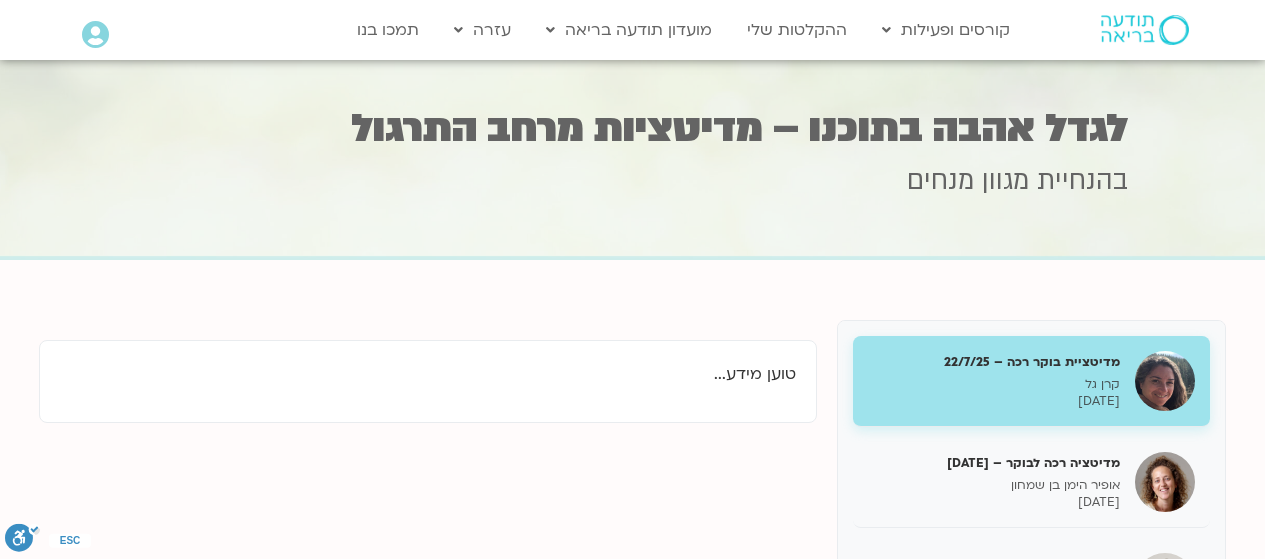 scroll, scrollTop: 0, scrollLeft: 0, axis: both 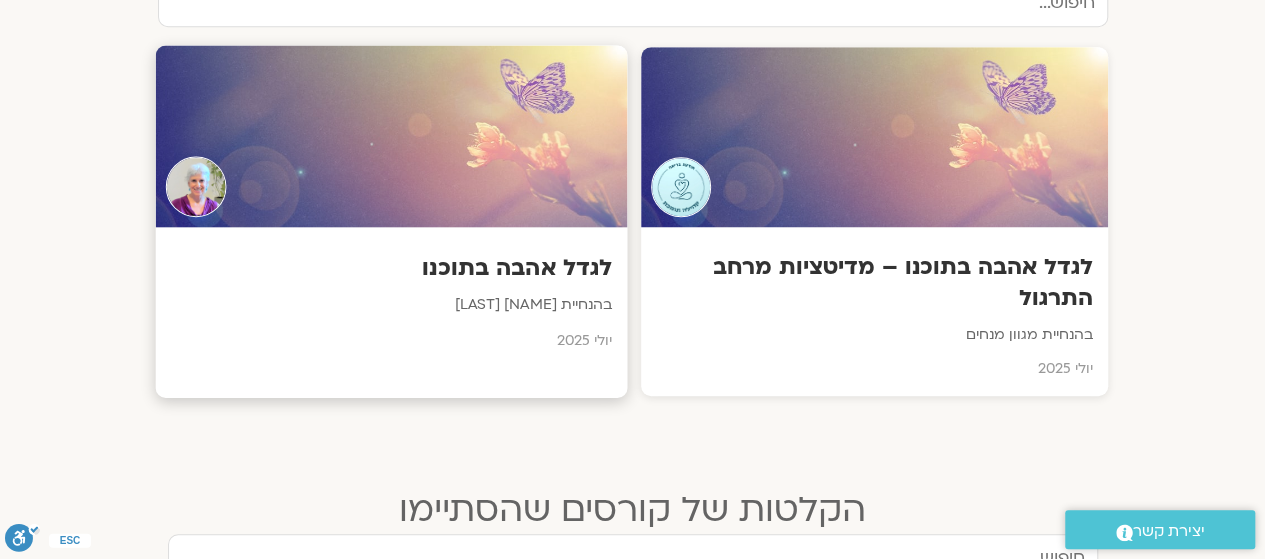 click at bounding box center [391, 137] 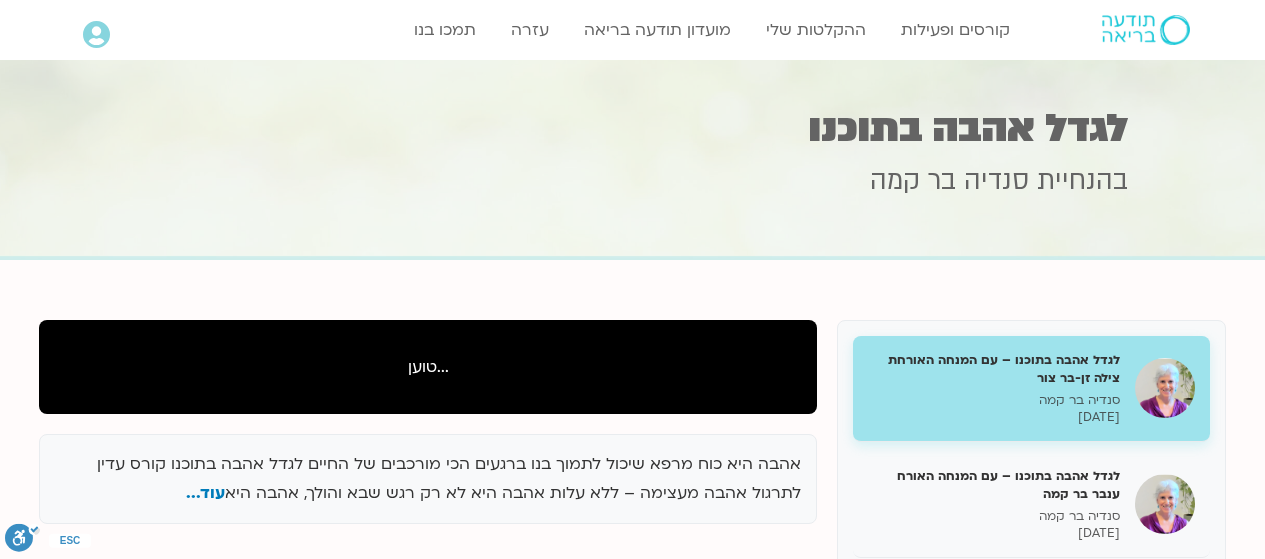 scroll, scrollTop: 0, scrollLeft: 0, axis: both 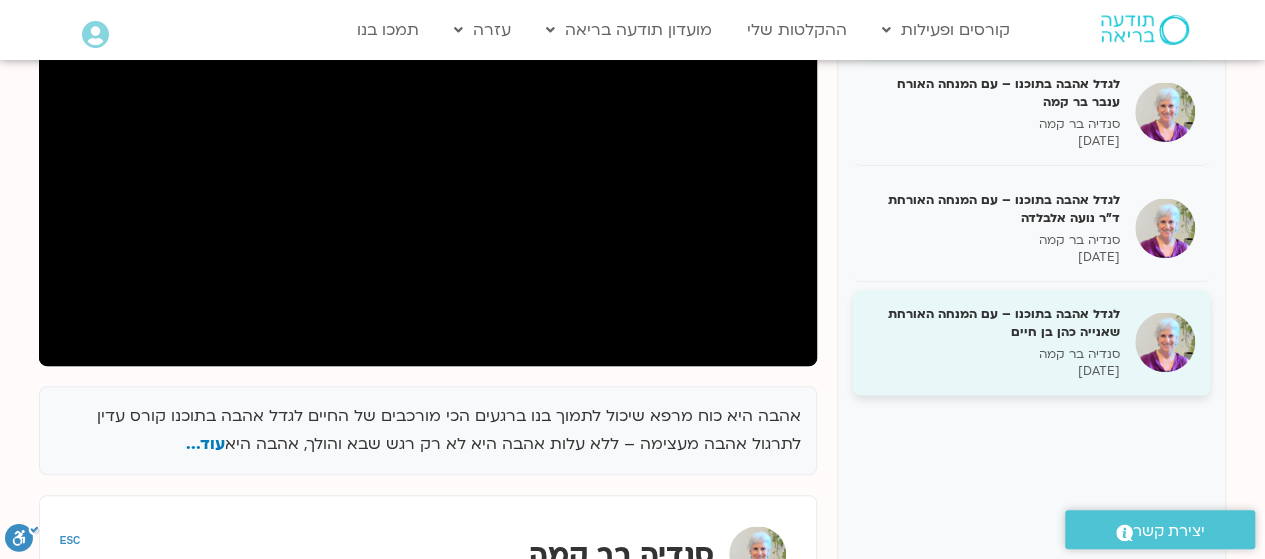 click on "לגדל אהבה בתוכנו – עם המנחה האורחת שאנייה כהן בן חיים" at bounding box center [994, 323] 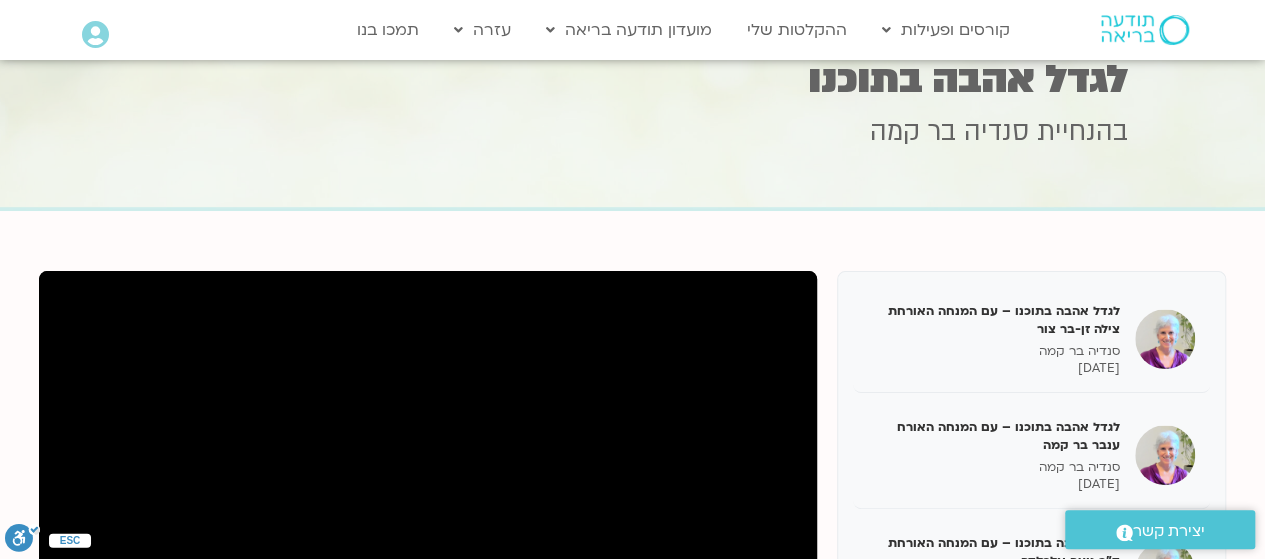 scroll, scrollTop: 392, scrollLeft: 0, axis: vertical 